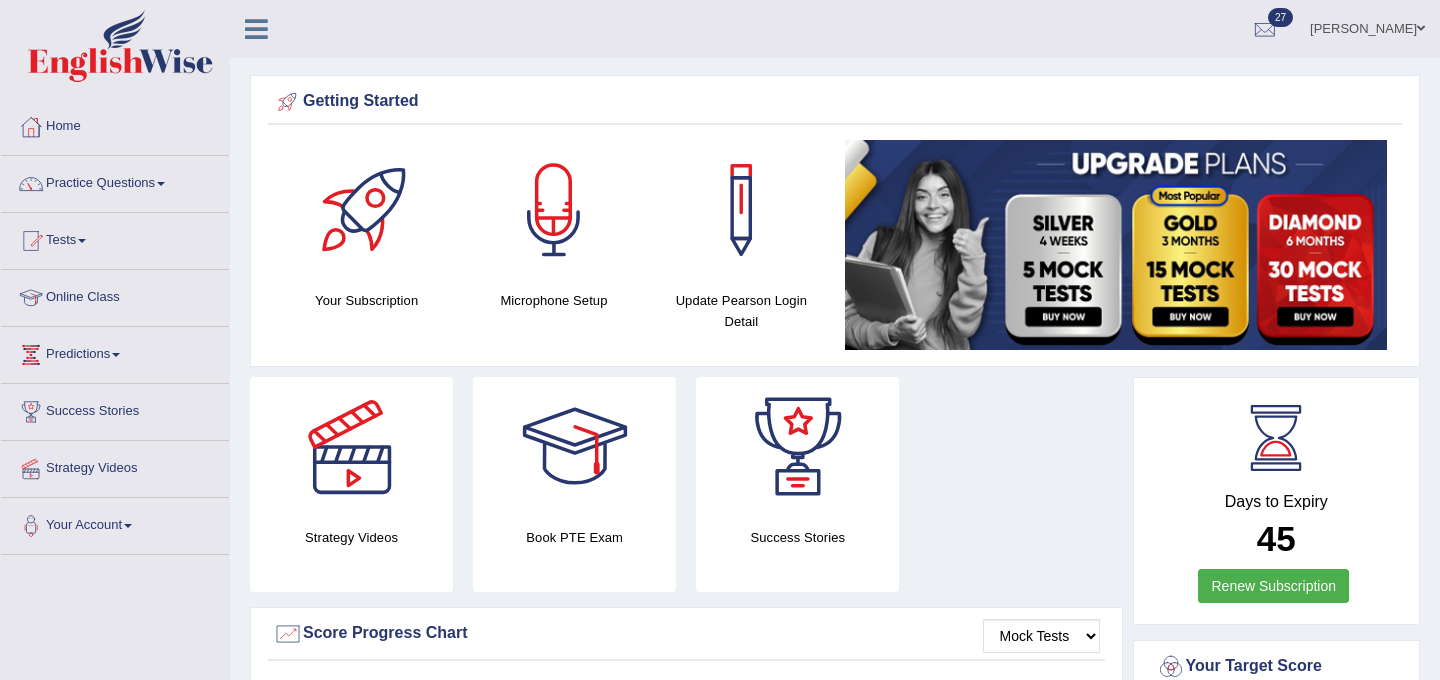 scroll, scrollTop: 0, scrollLeft: 0, axis: both 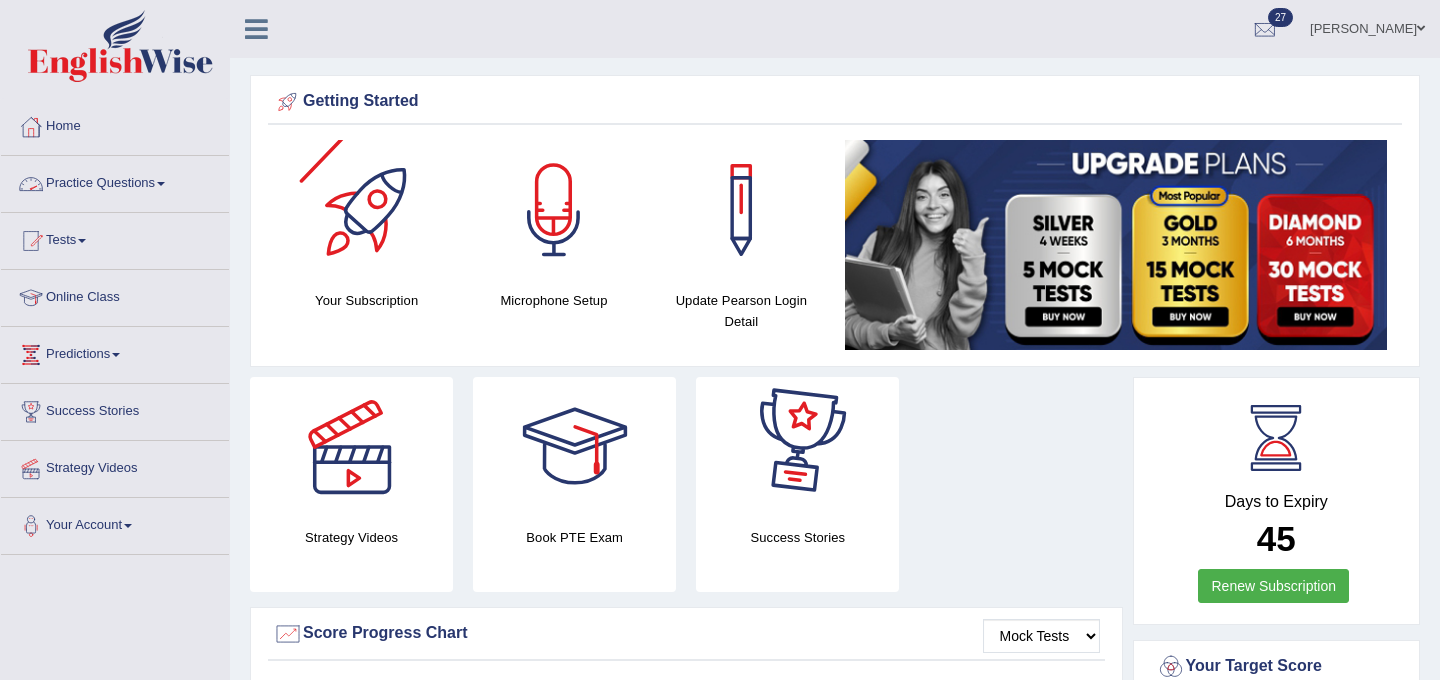click on "Practice Questions" at bounding box center [115, 181] 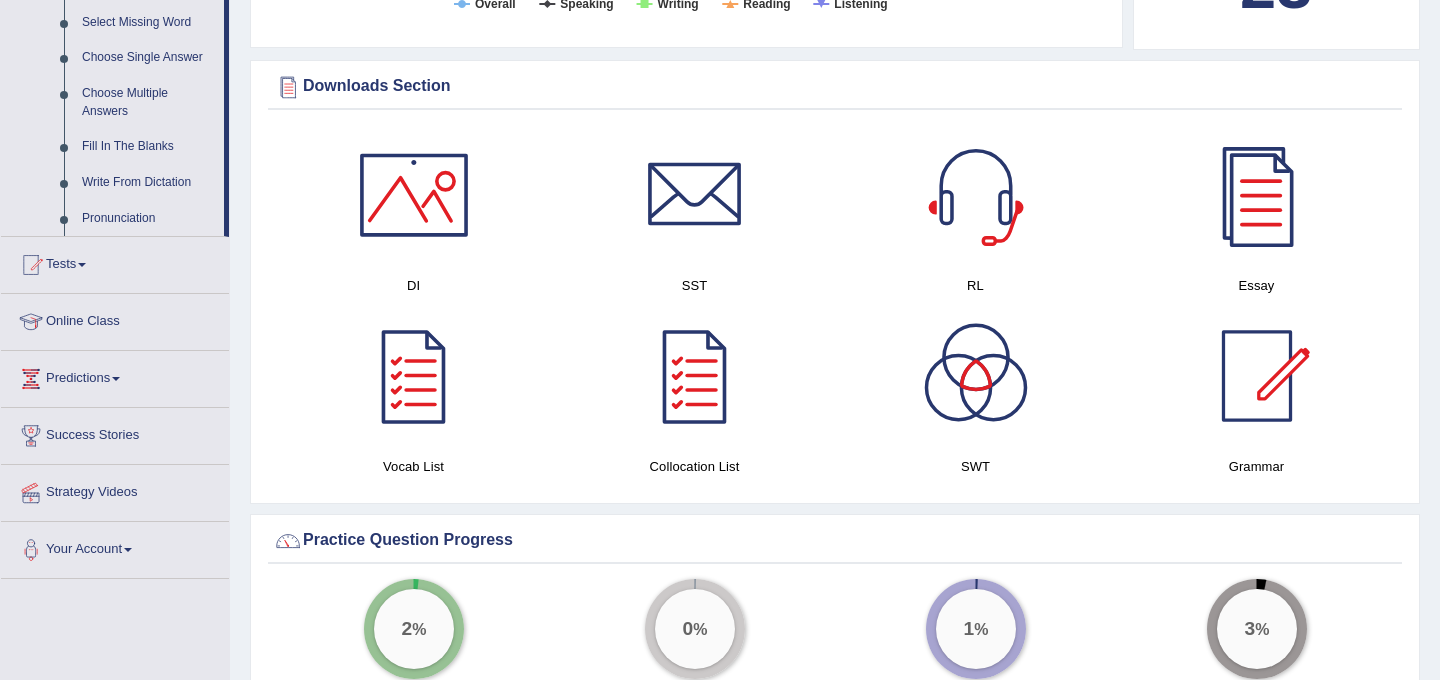 scroll, scrollTop: 918, scrollLeft: 0, axis: vertical 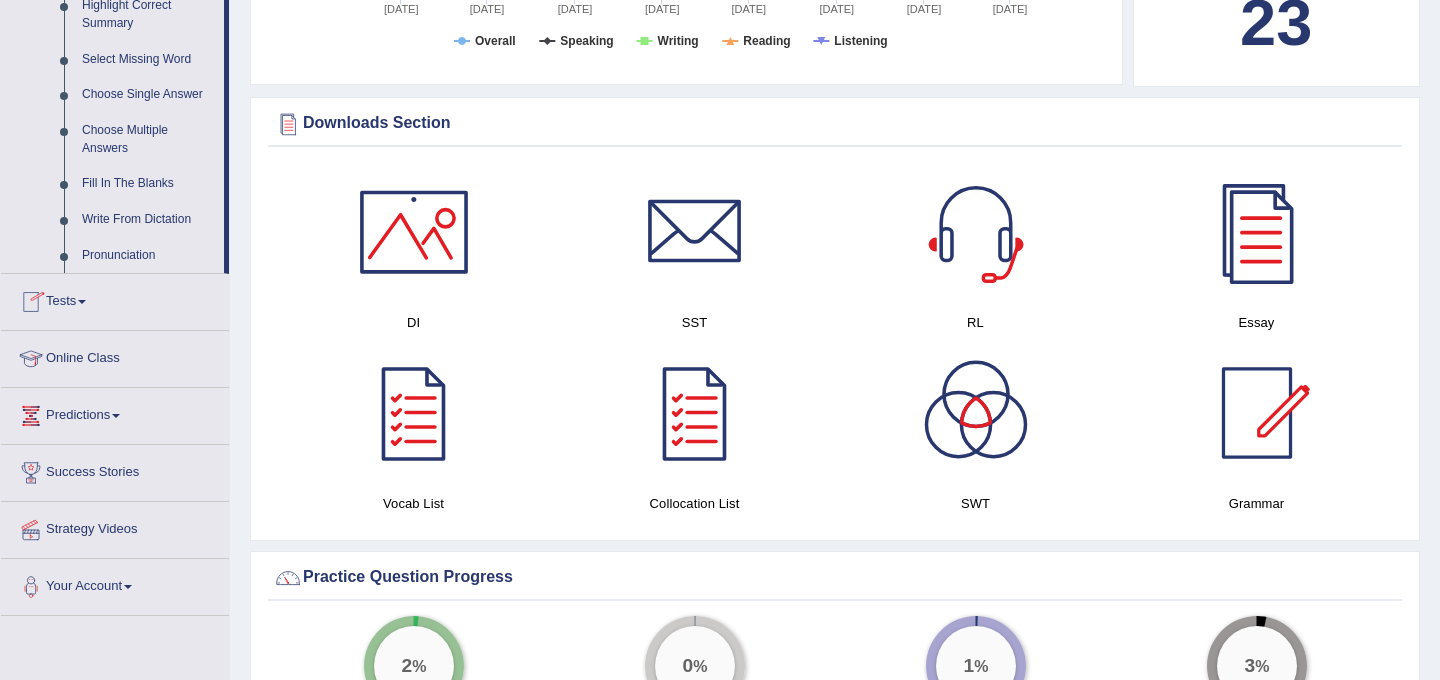 click on "Tests" at bounding box center [115, 299] 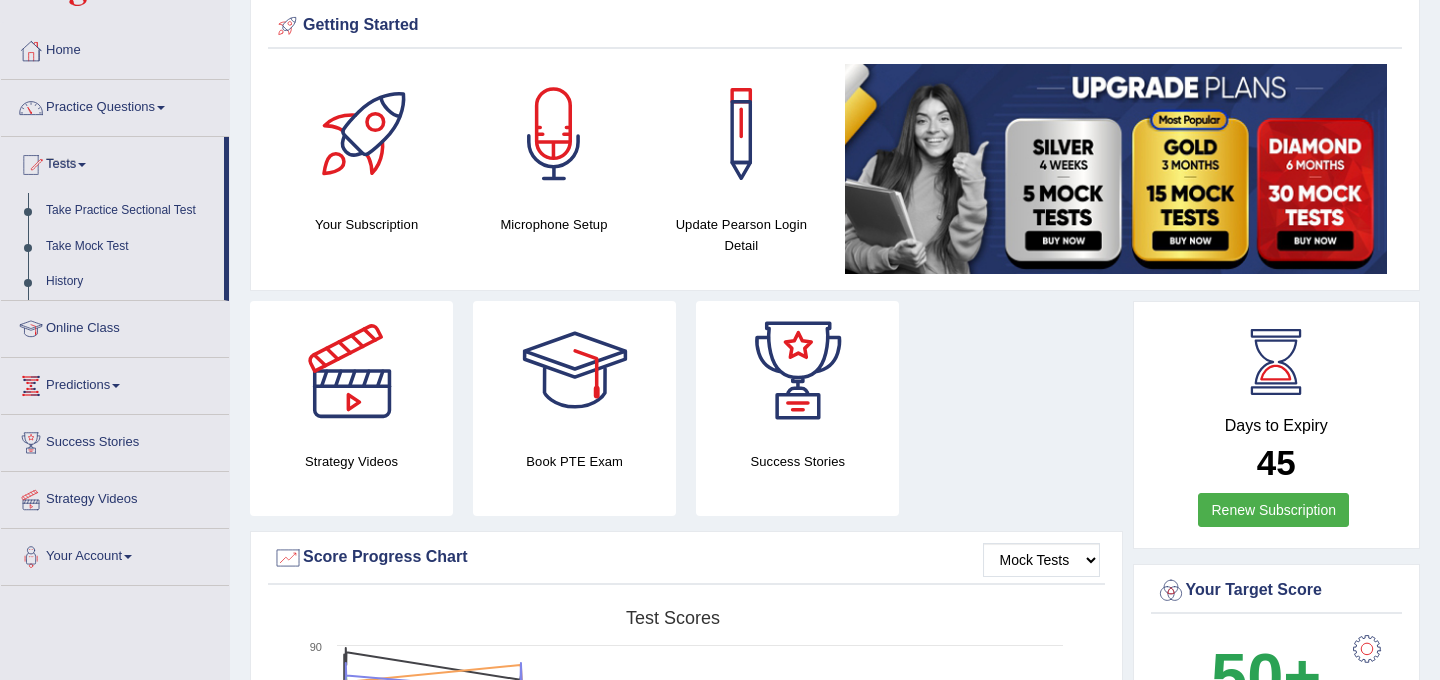 scroll, scrollTop: 0, scrollLeft: 0, axis: both 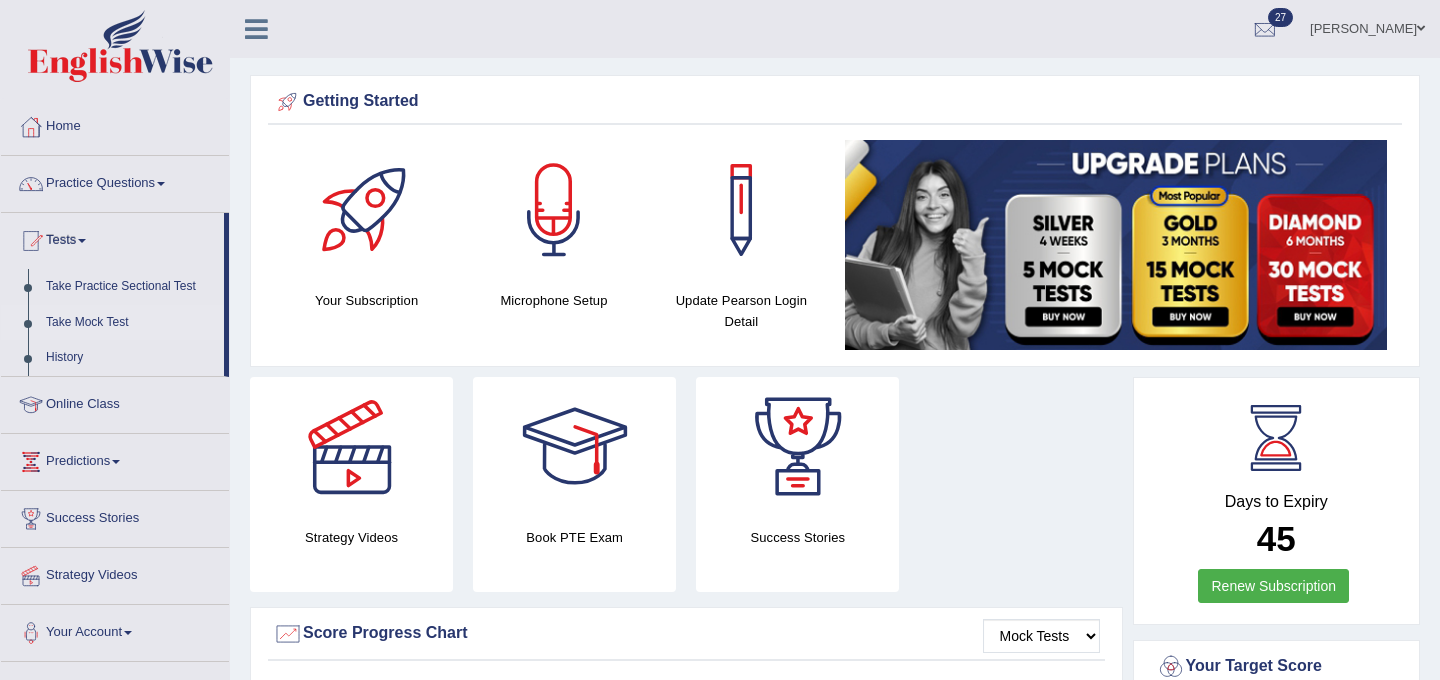 click on "Take Mock Test" at bounding box center (130, 323) 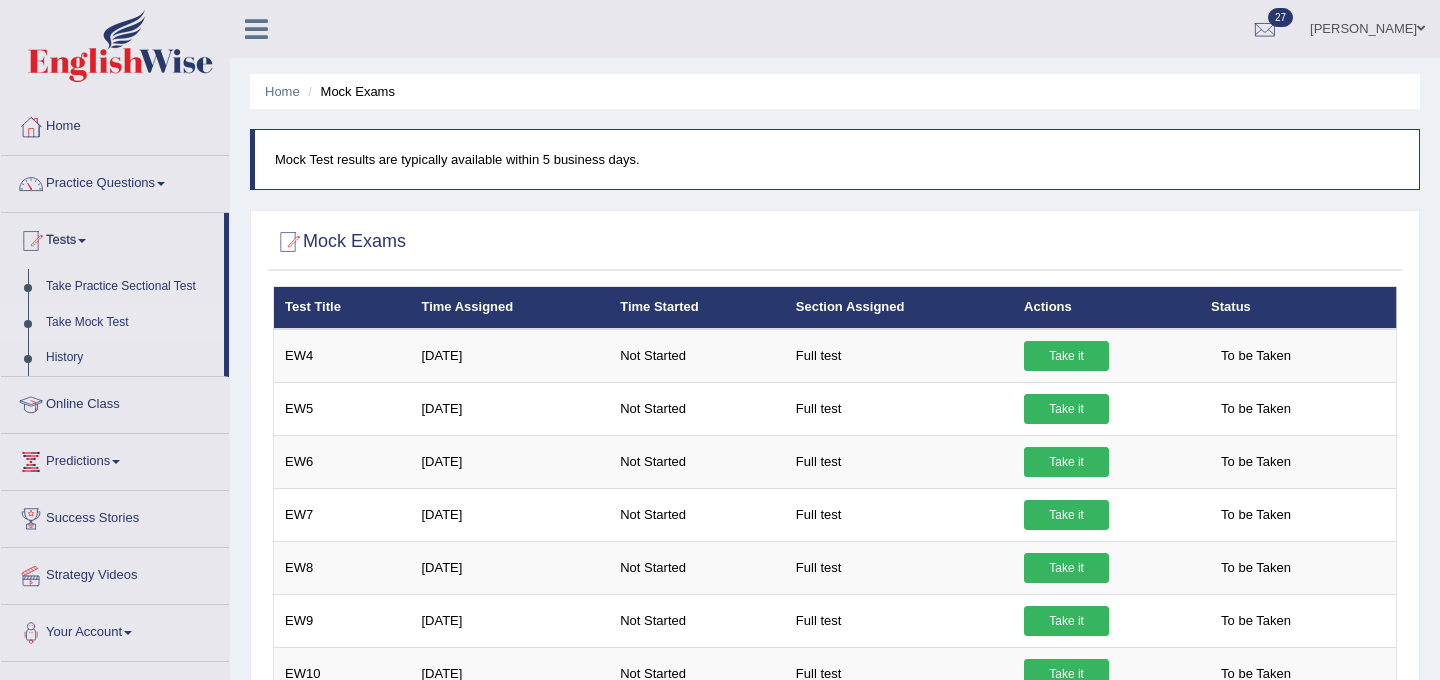 scroll, scrollTop: 0, scrollLeft: 0, axis: both 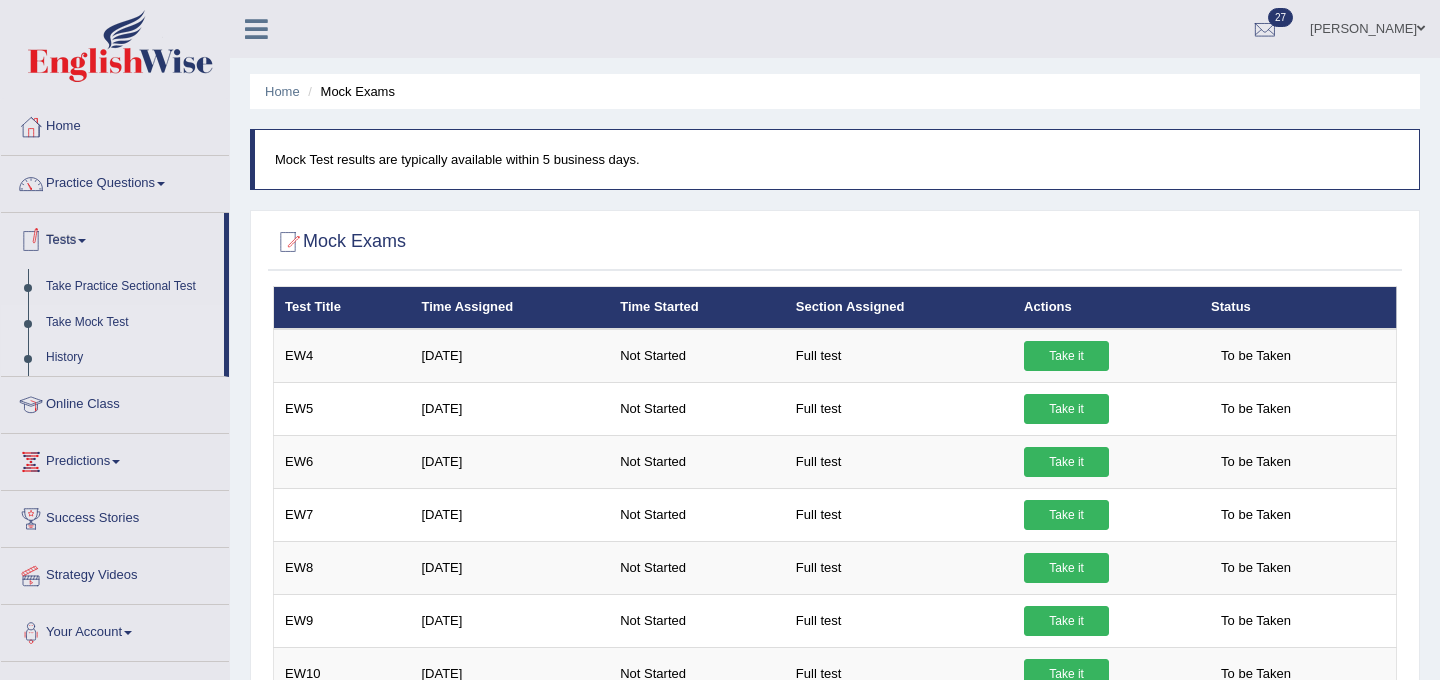click on "History" at bounding box center (130, 358) 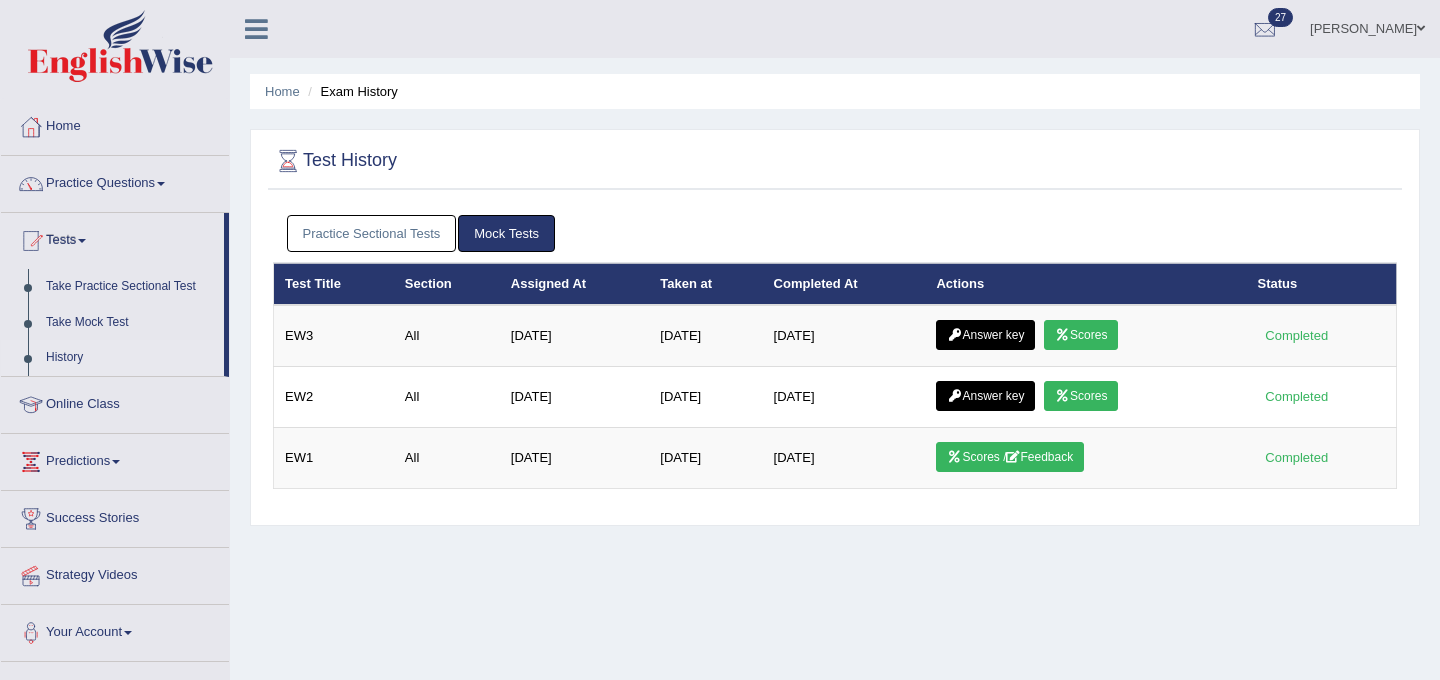 scroll, scrollTop: 0, scrollLeft: 0, axis: both 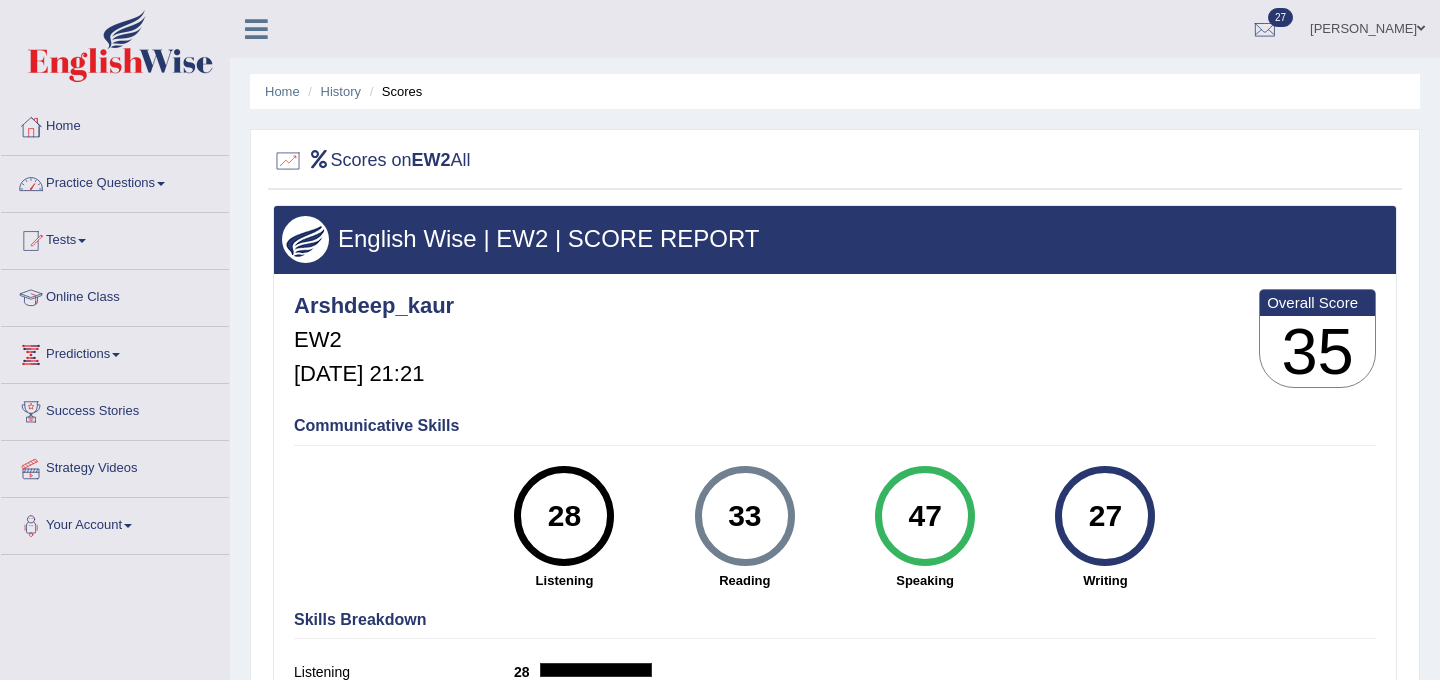 click on "Practice Questions" at bounding box center (115, 181) 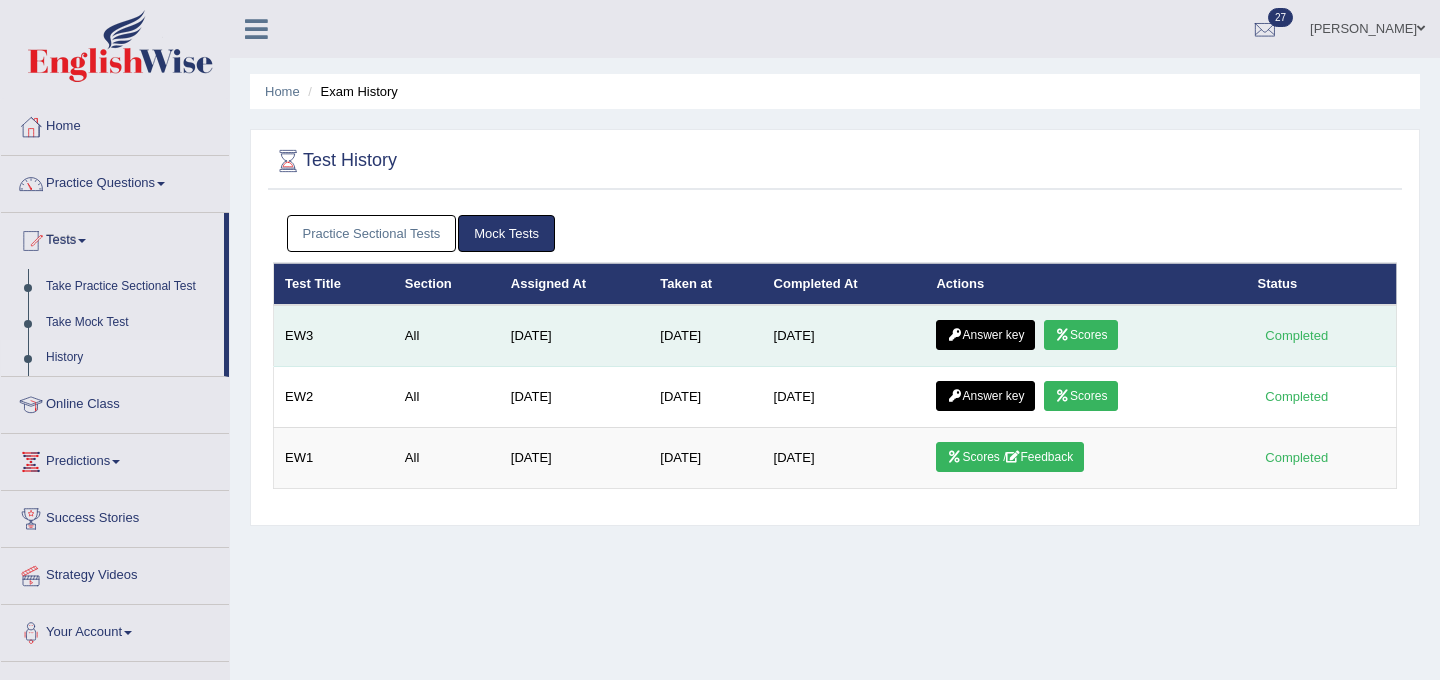scroll, scrollTop: 0, scrollLeft: 0, axis: both 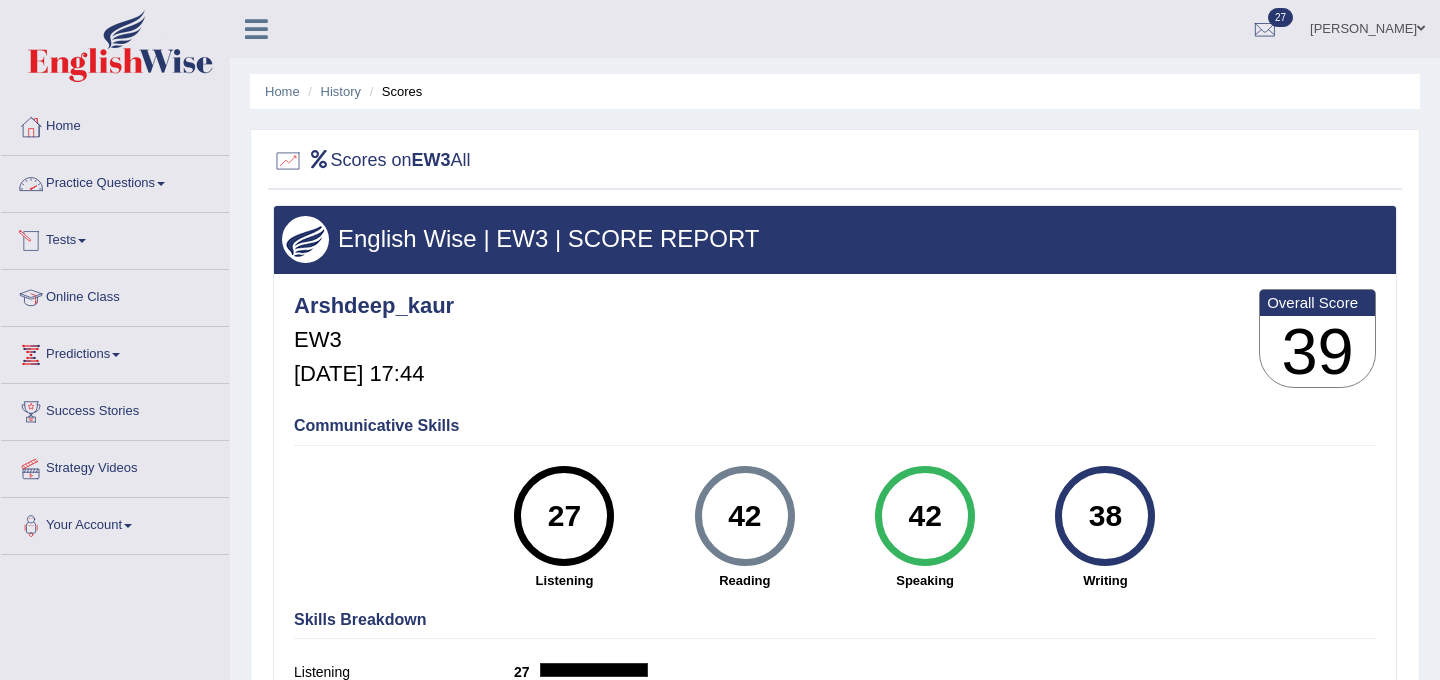 click on "Practice Questions" at bounding box center [115, 181] 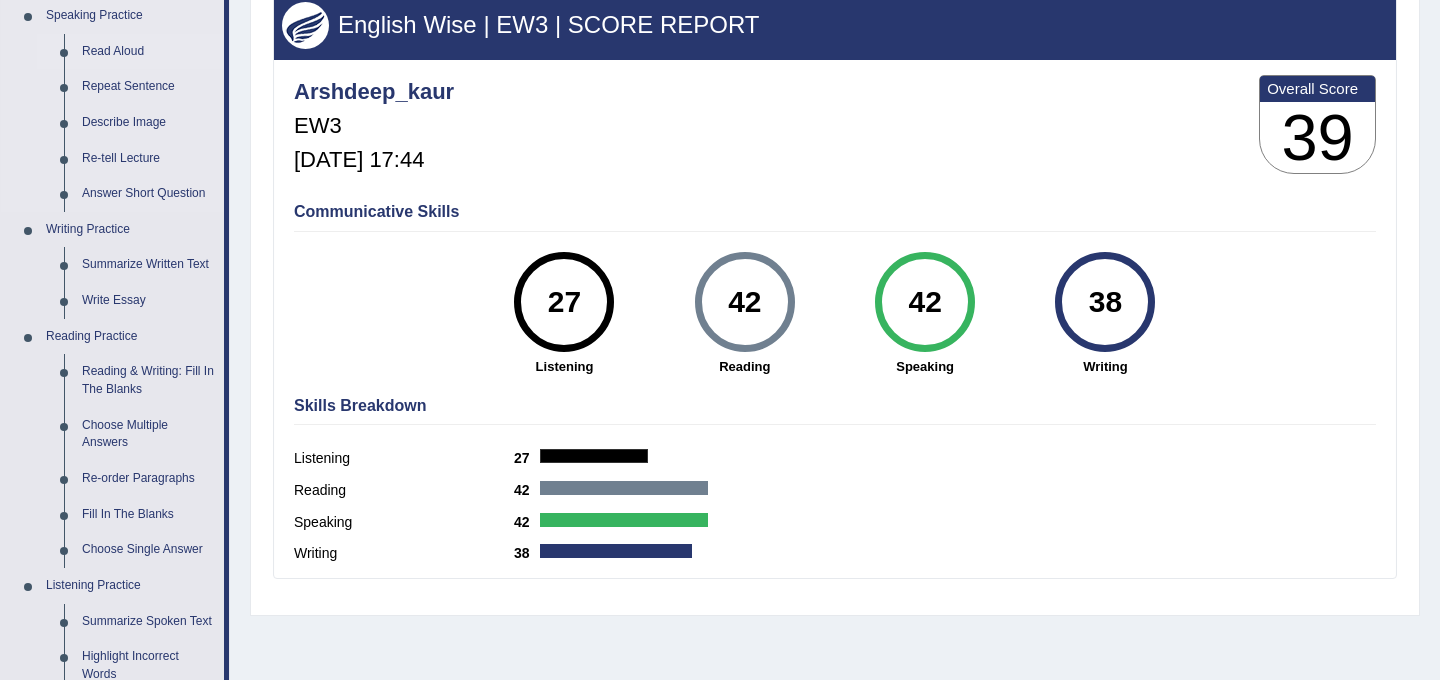 scroll, scrollTop: 0, scrollLeft: 0, axis: both 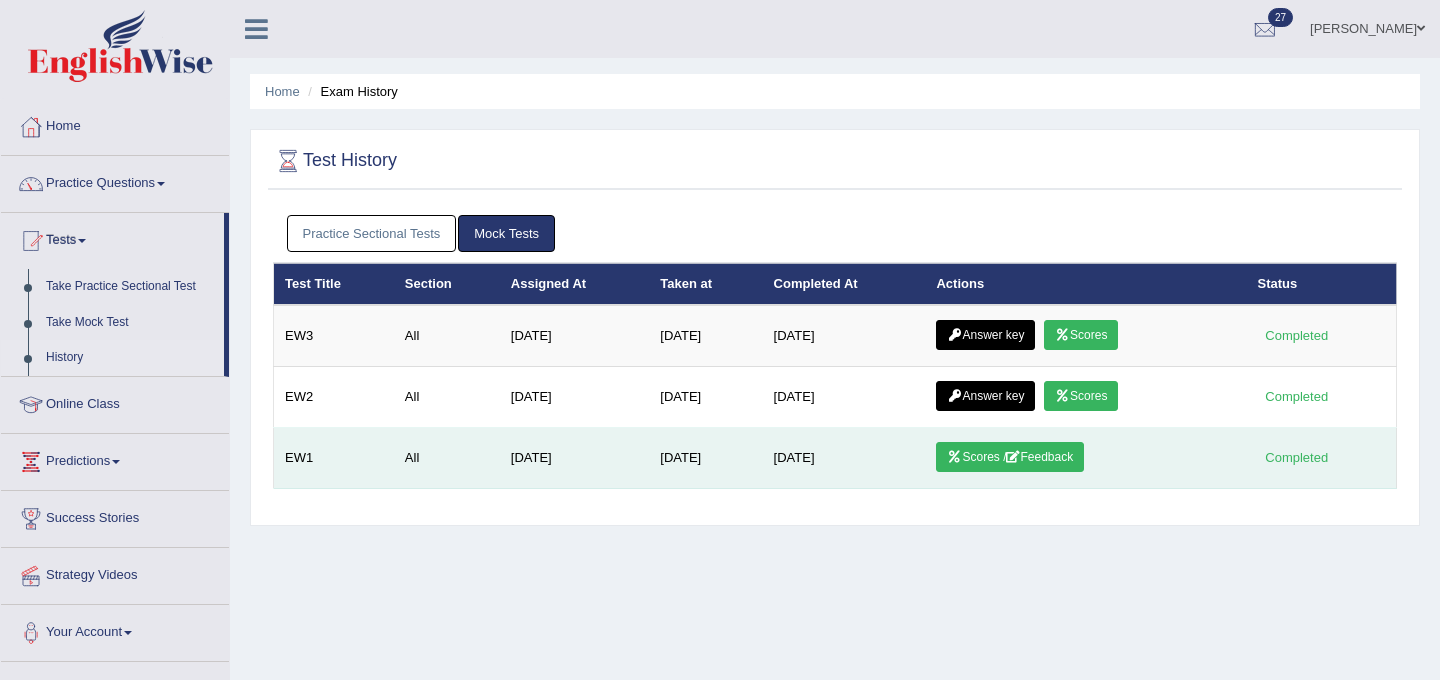 click at bounding box center [1013, 457] 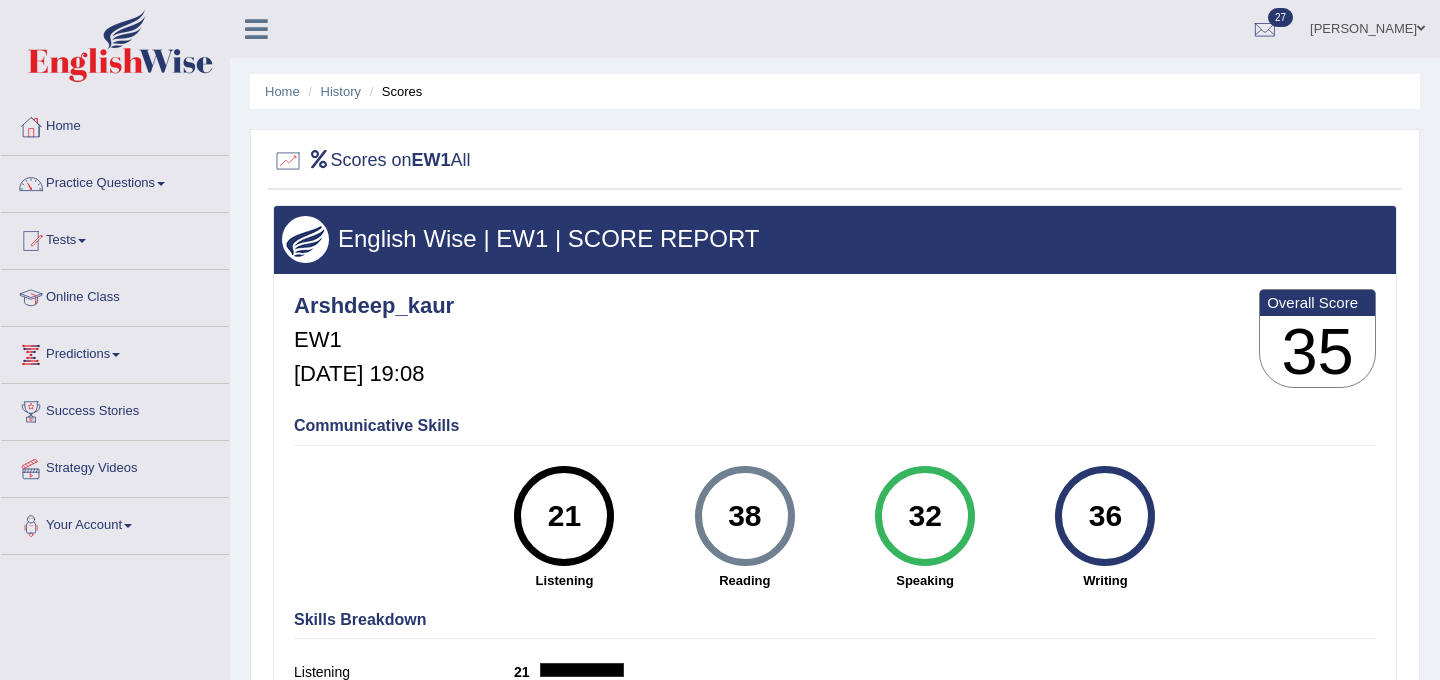 scroll, scrollTop: 0, scrollLeft: 0, axis: both 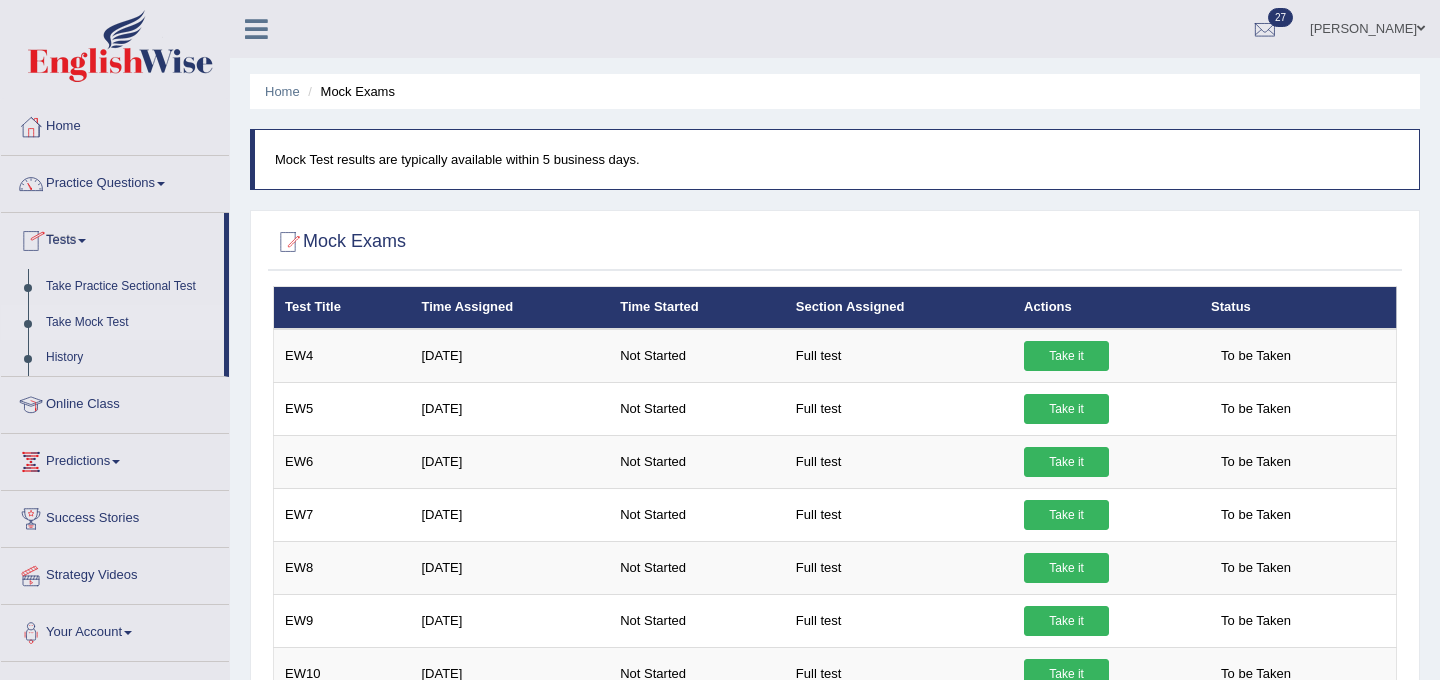 click on "Take Mock Test" at bounding box center [130, 323] 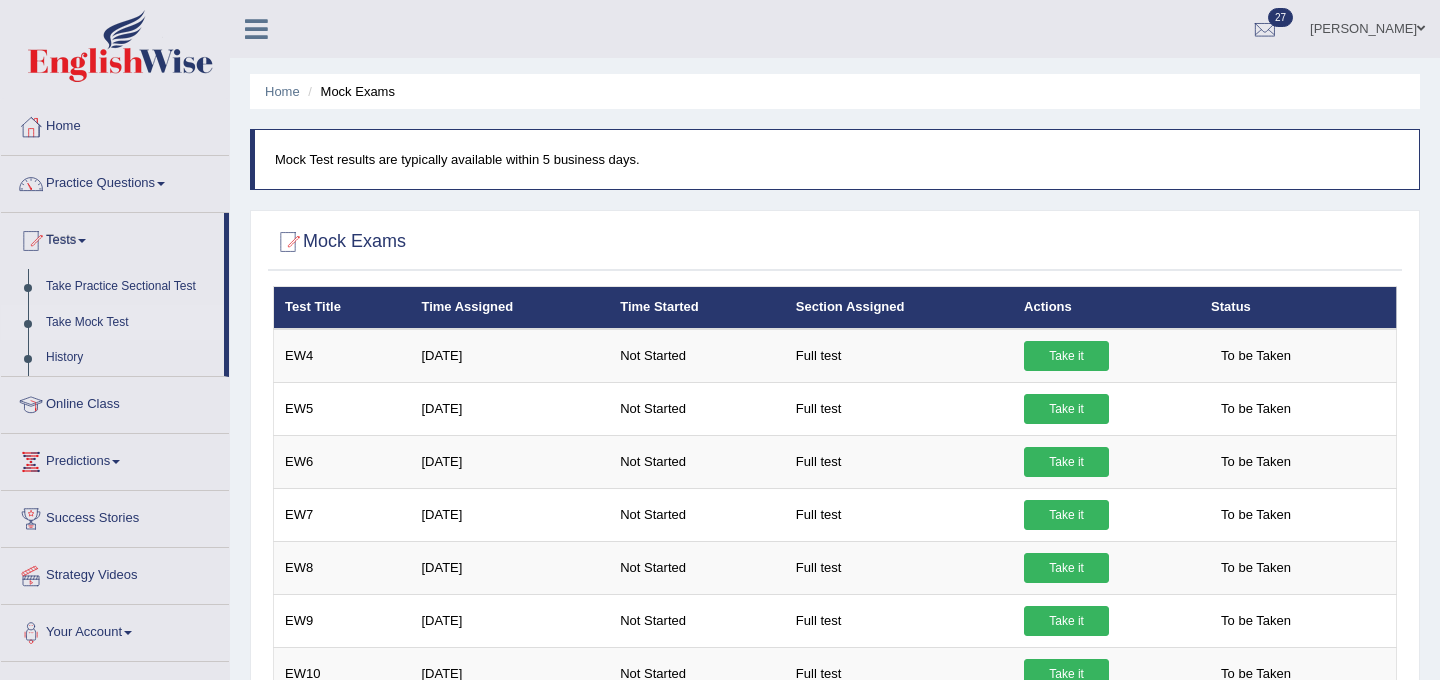scroll, scrollTop: 782, scrollLeft: 0, axis: vertical 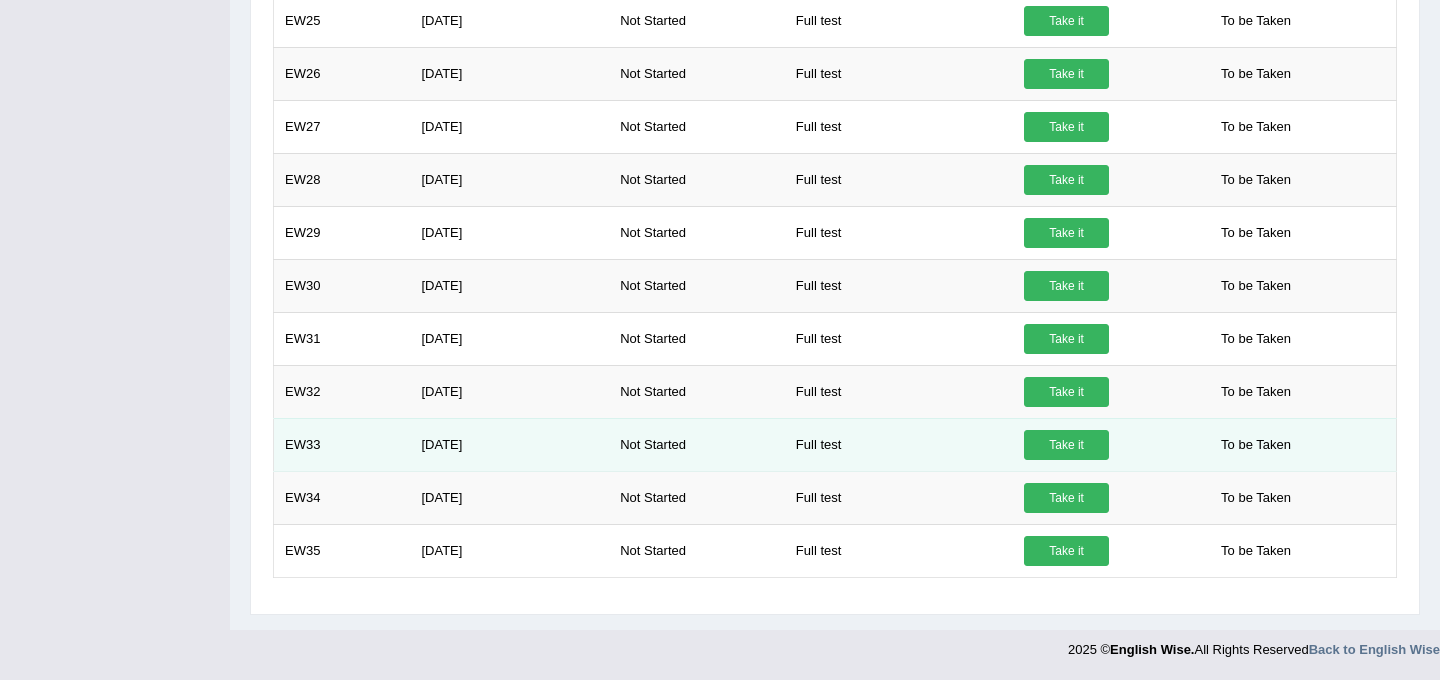 click on "Take it" at bounding box center [1066, 445] 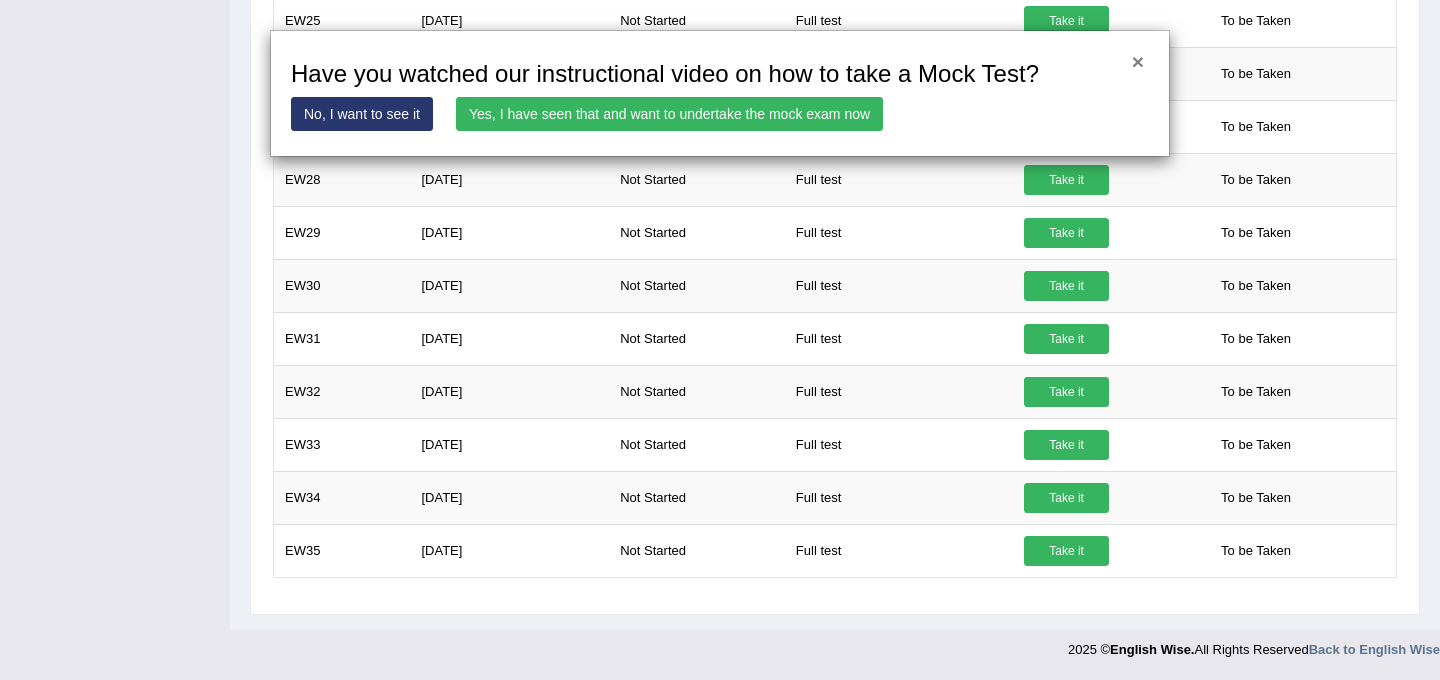click on "×" at bounding box center (1138, 61) 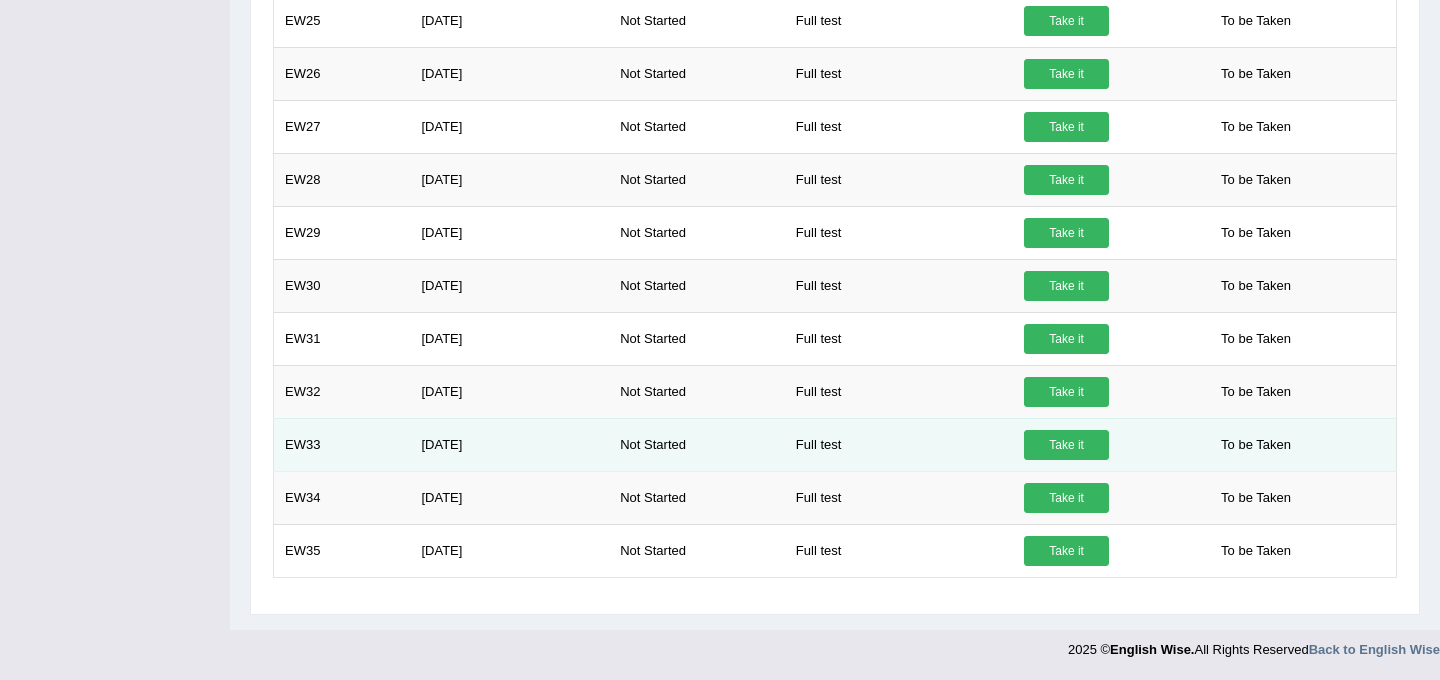 click on "Take it" at bounding box center (1066, 445) 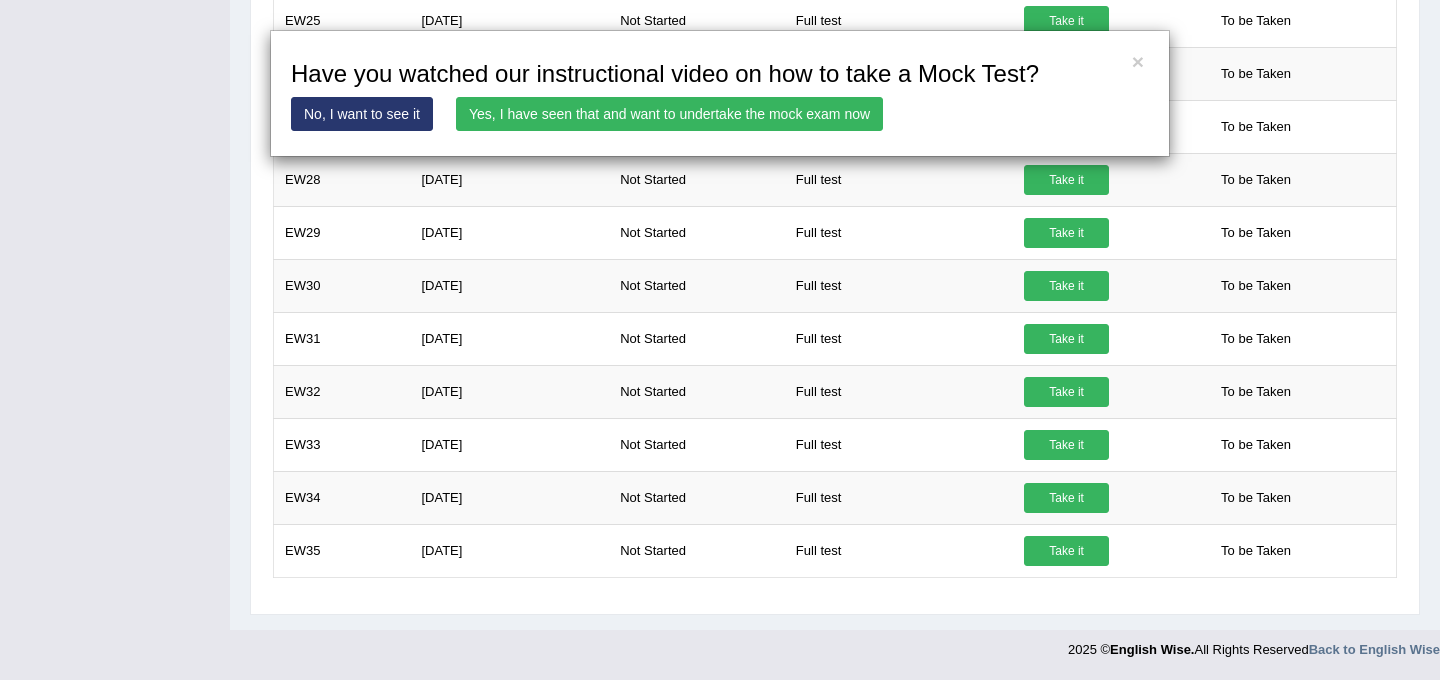 click on "Yes, I have seen that and want to undertake the mock exam now" at bounding box center [669, 114] 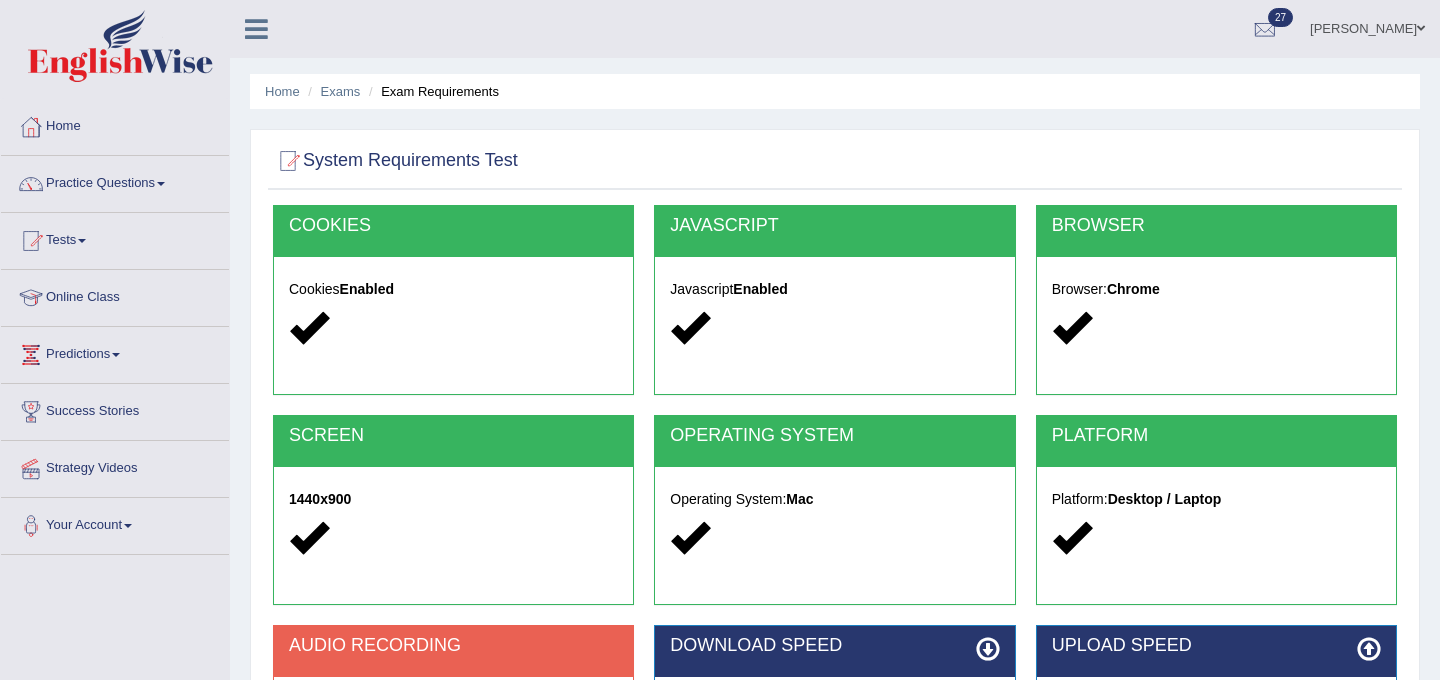scroll, scrollTop: 0, scrollLeft: 0, axis: both 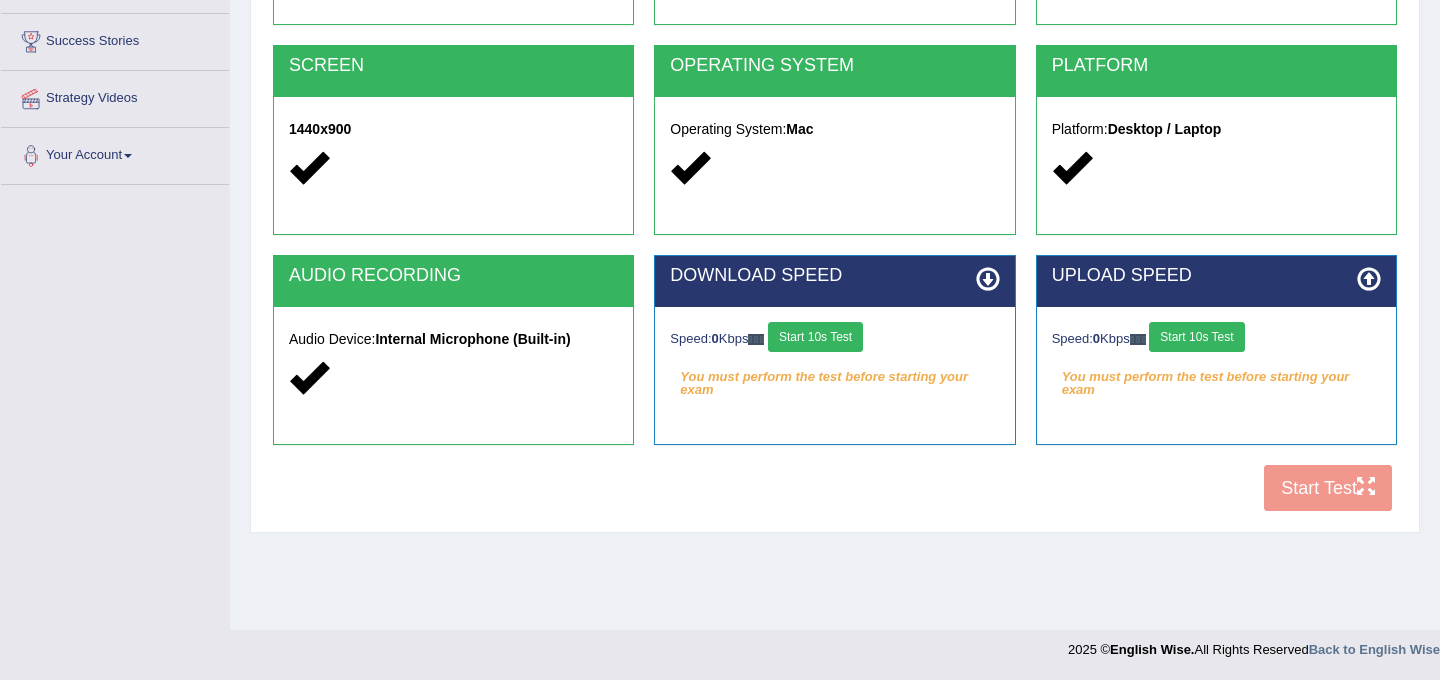 click on "Start 10s Test" at bounding box center (815, 337) 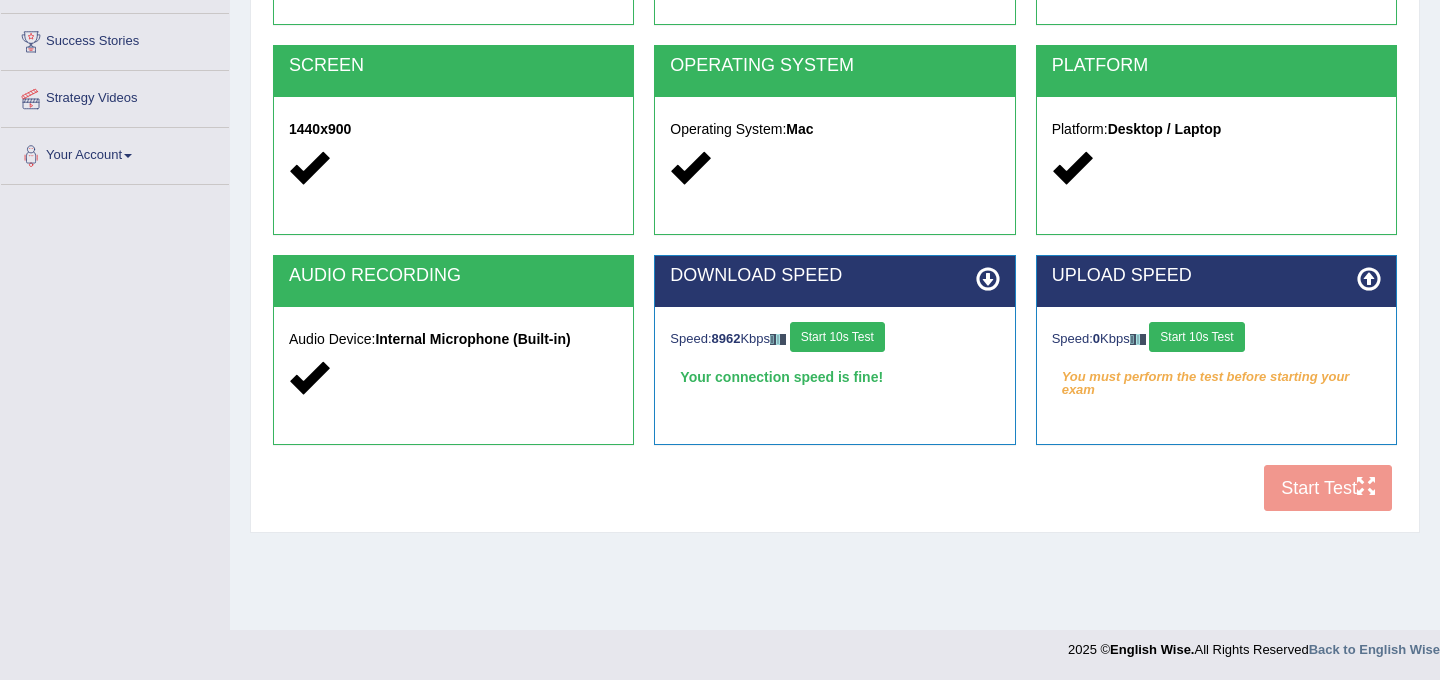 click on "Start 10s Test" at bounding box center [1196, 337] 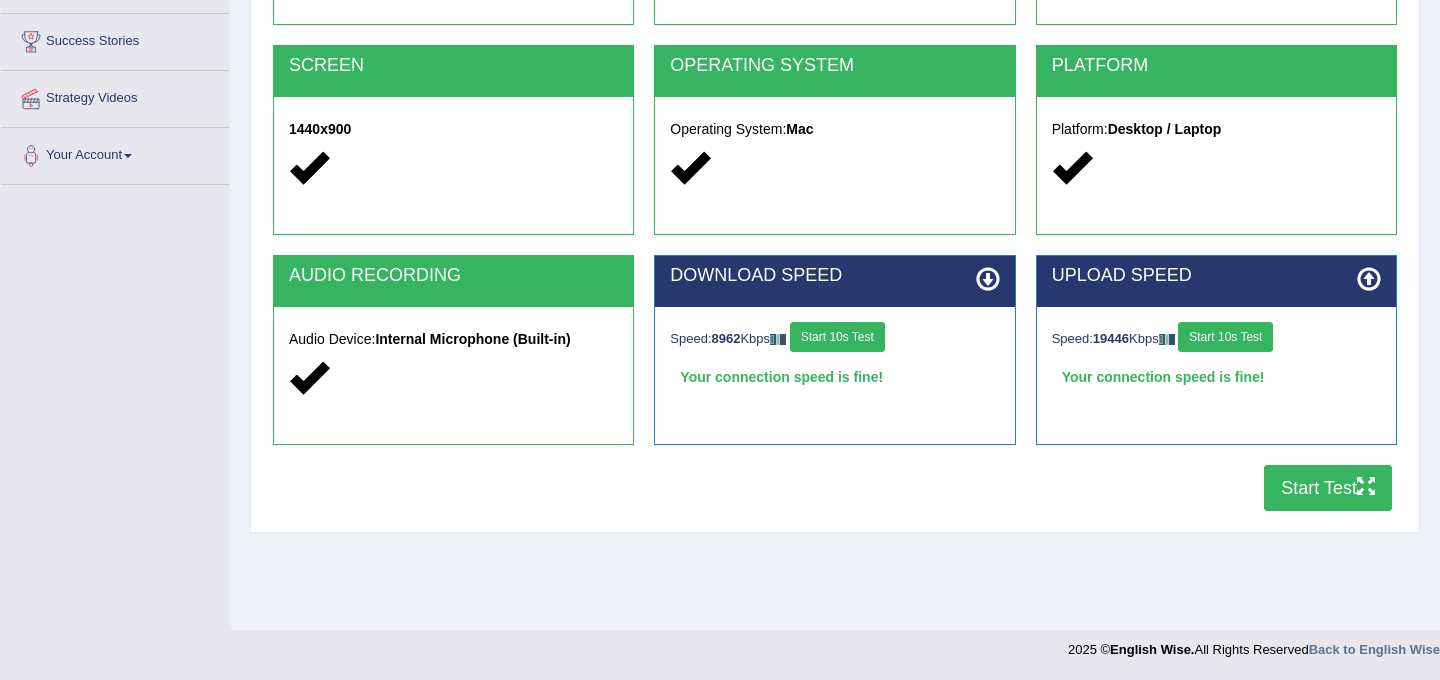 click on "Start Test" at bounding box center (1328, 488) 